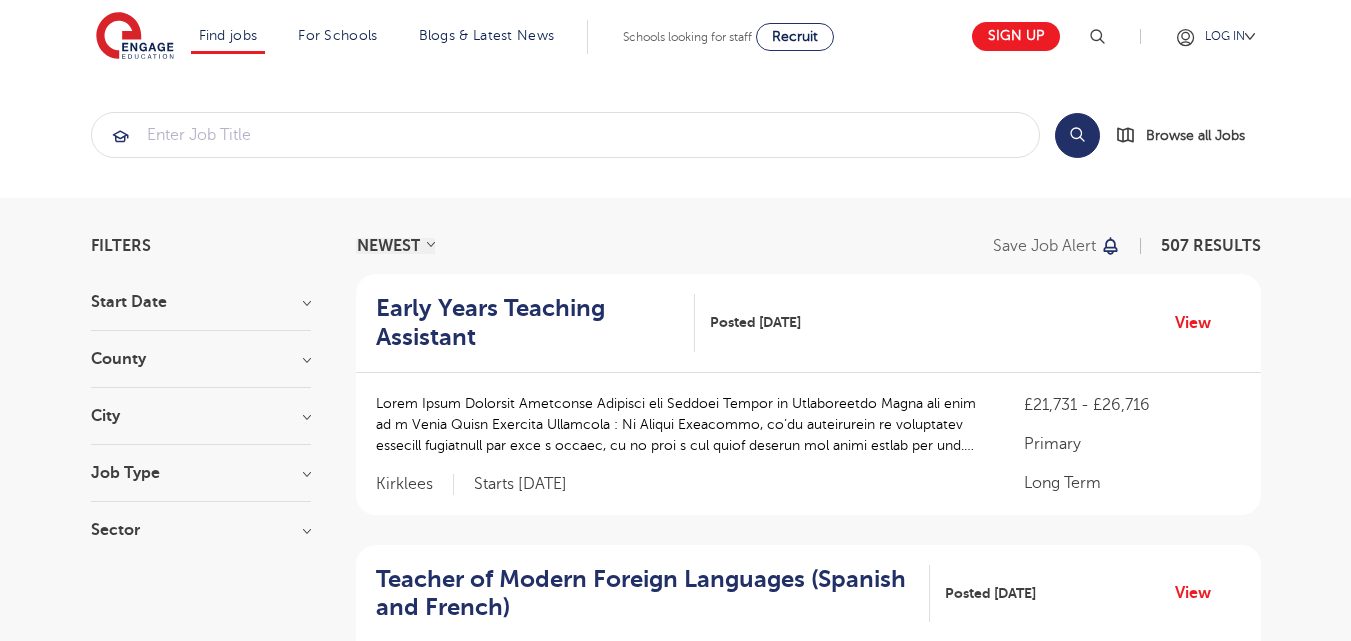 scroll, scrollTop: 0, scrollLeft: 0, axis: both 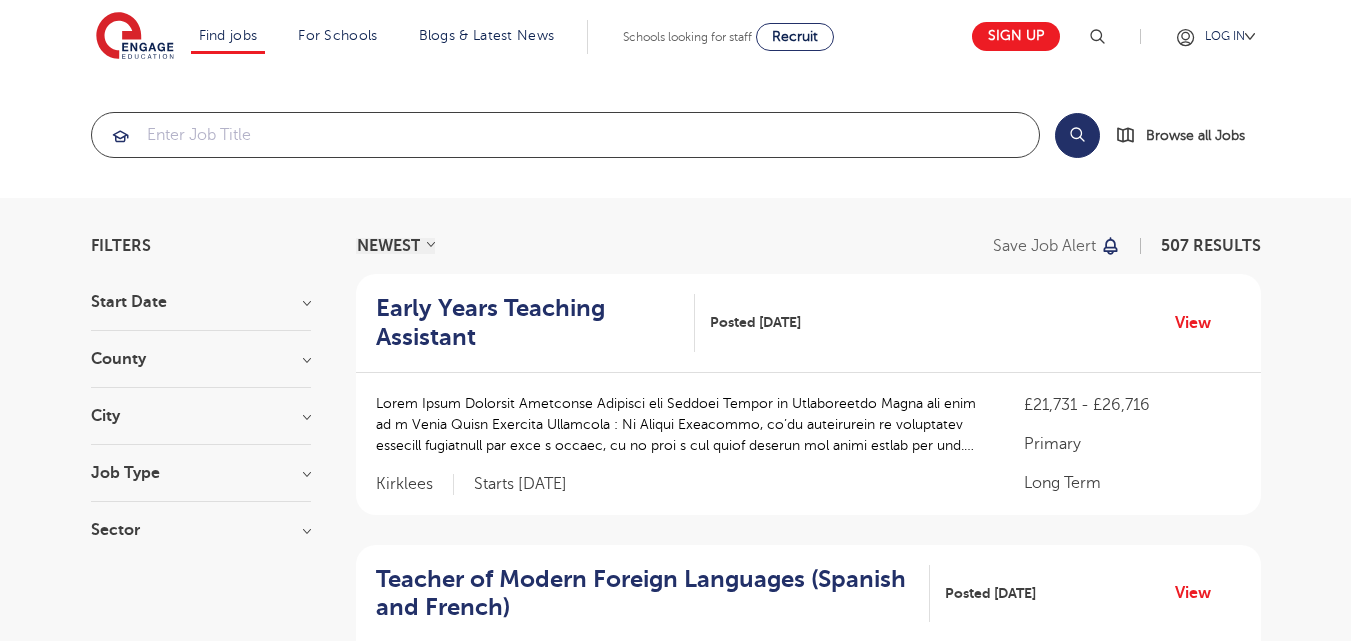 click at bounding box center [565, 135] 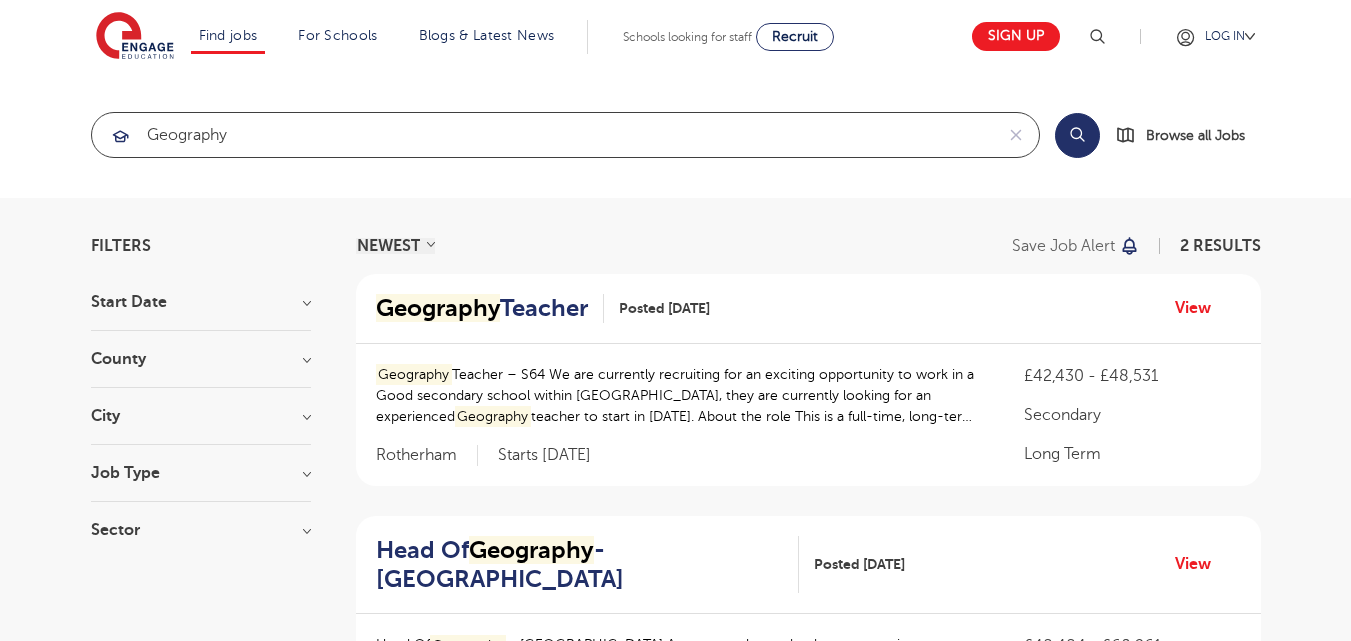 type on "geography" 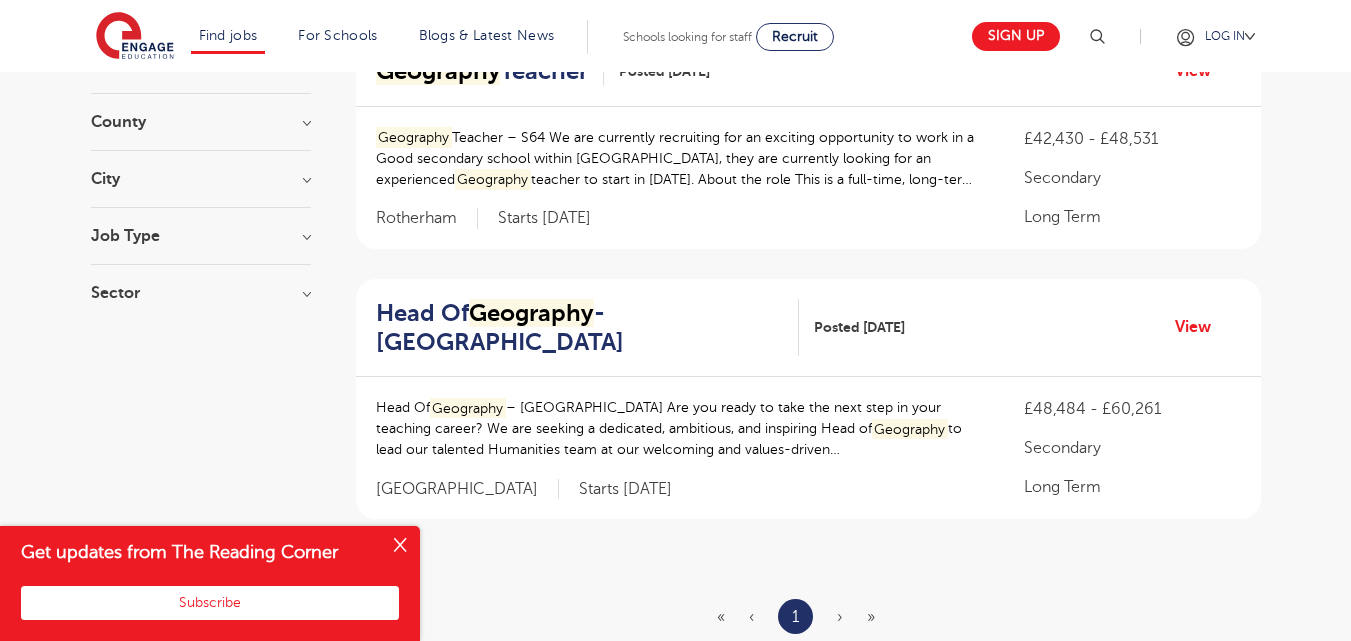 scroll, scrollTop: 100, scrollLeft: 0, axis: vertical 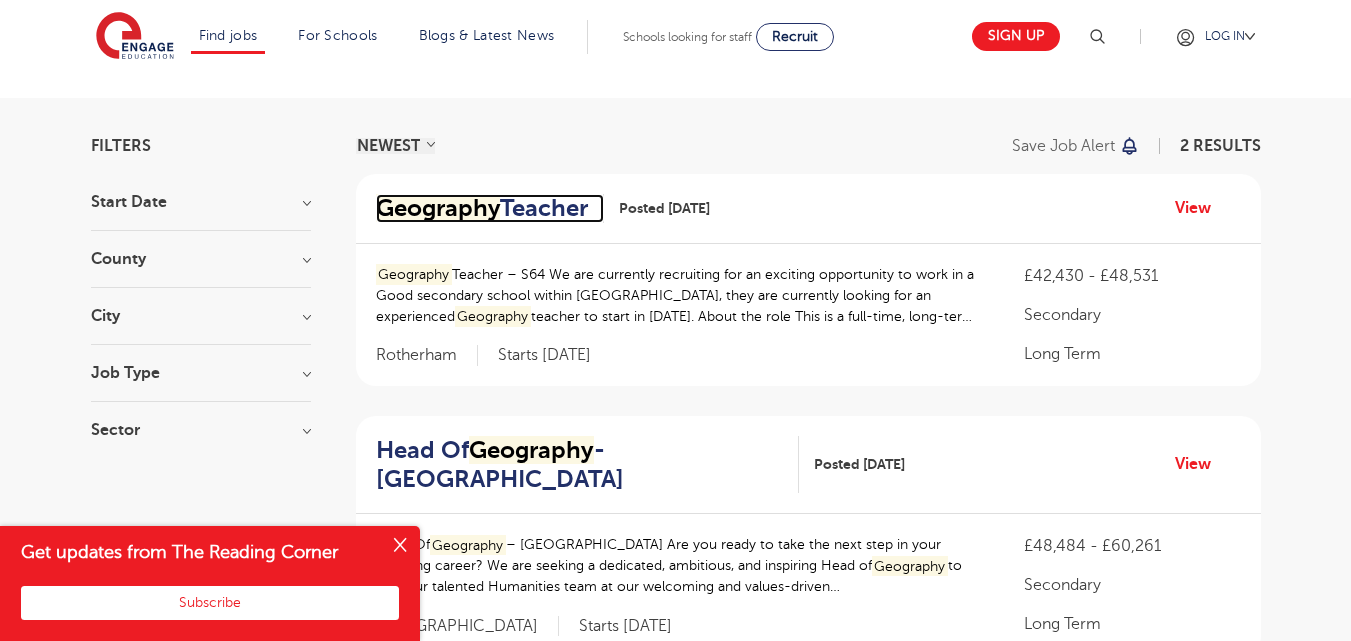 click on "Geography  Teacher" at bounding box center [482, 208] 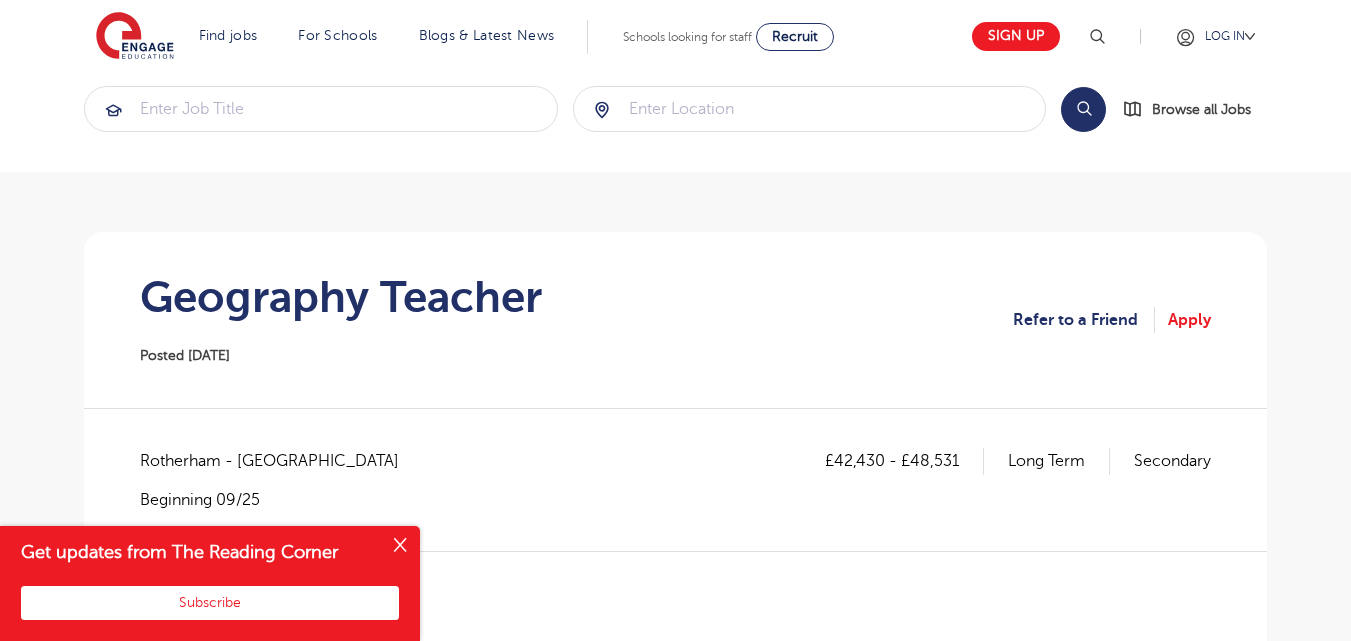 scroll, scrollTop: 0, scrollLeft: 0, axis: both 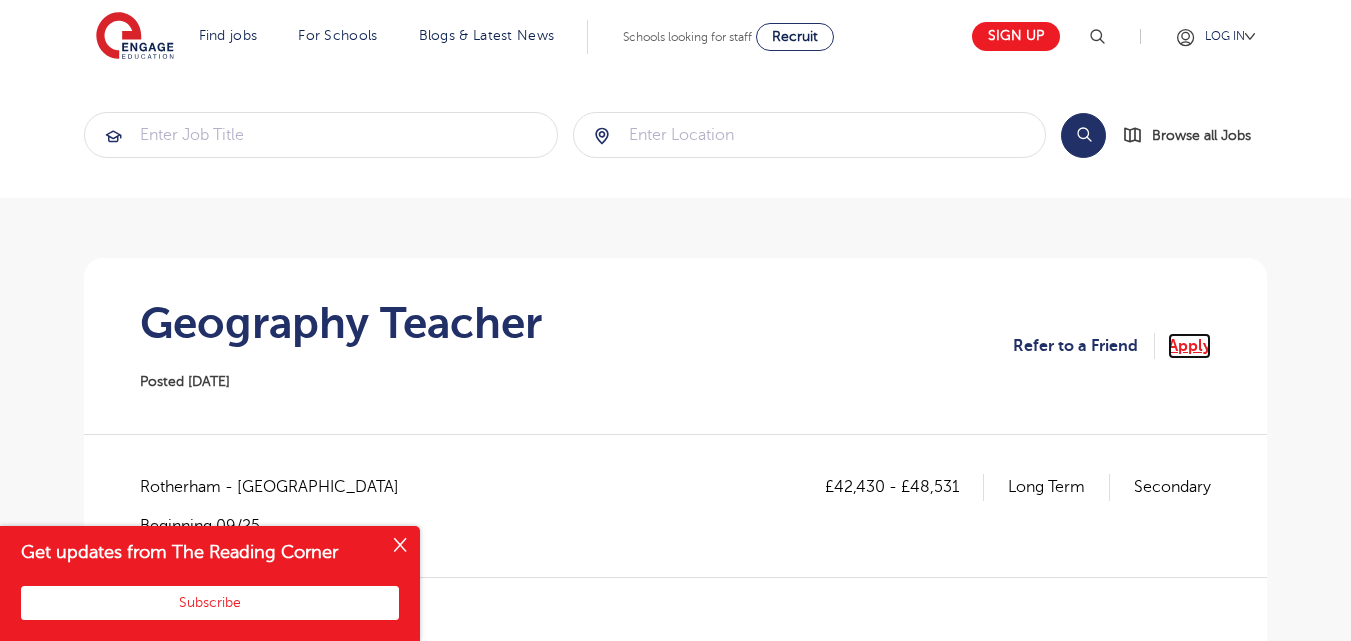 click on "Apply" at bounding box center (1189, 346) 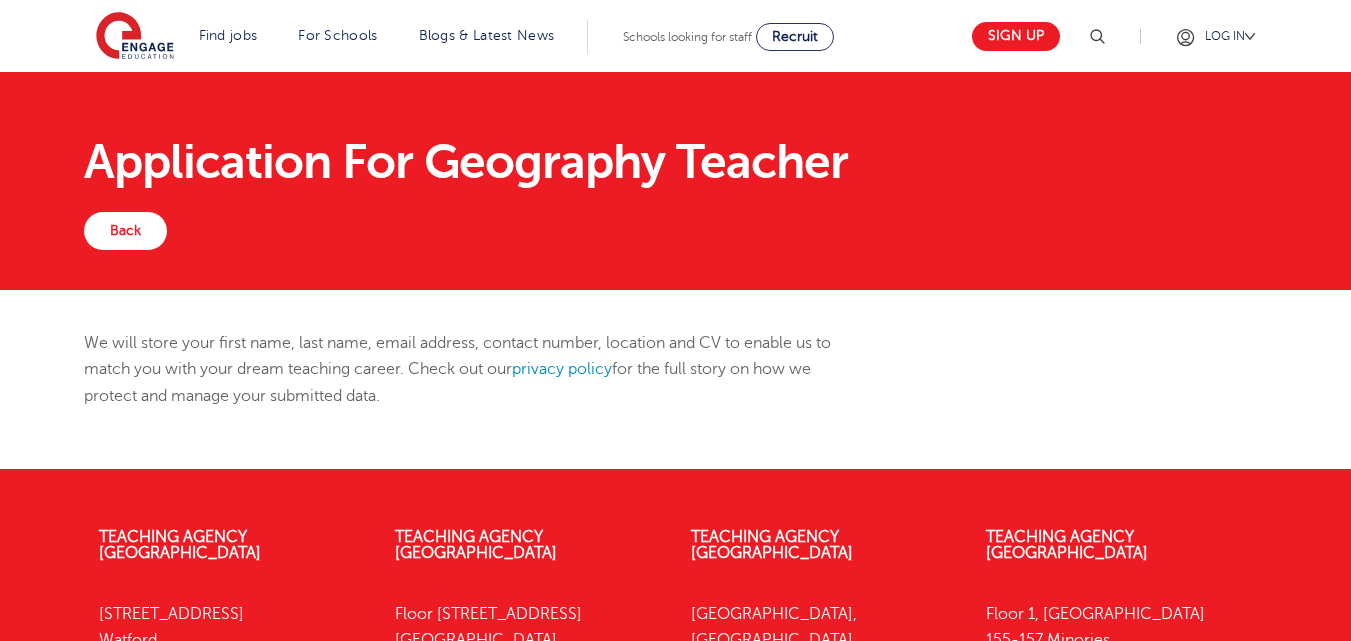 scroll, scrollTop: 0, scrollLeft: 0, axis: both 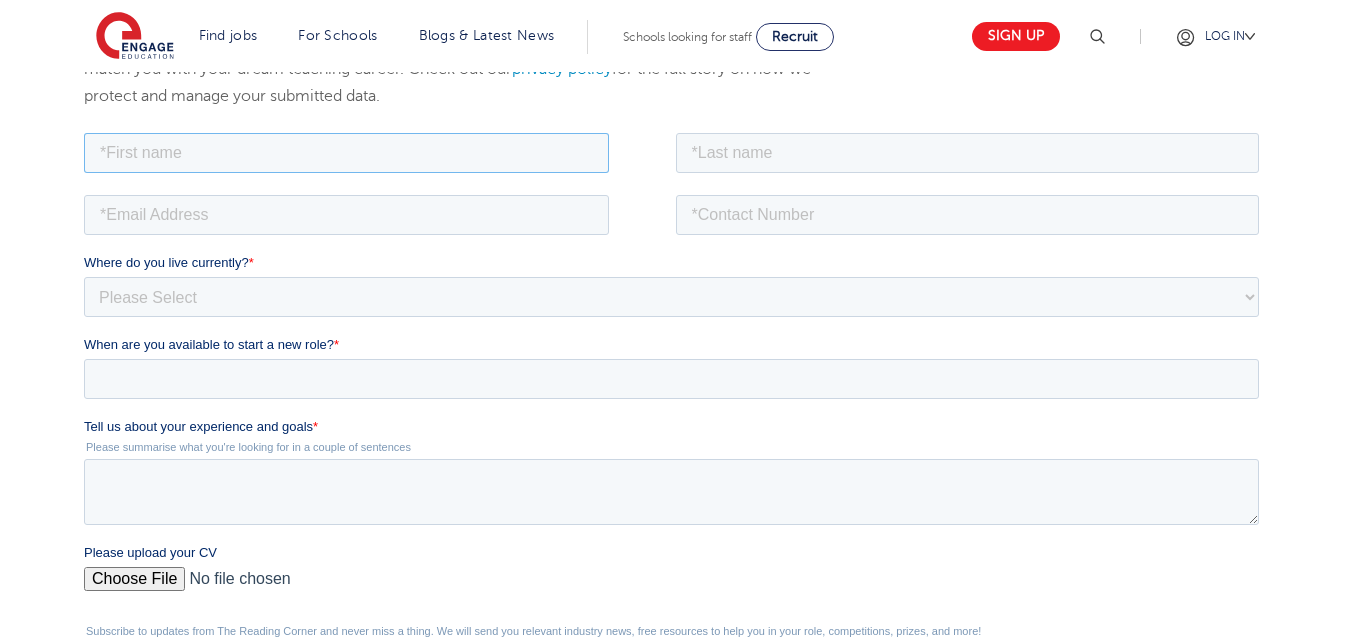 click at bounding box center [346, 152] 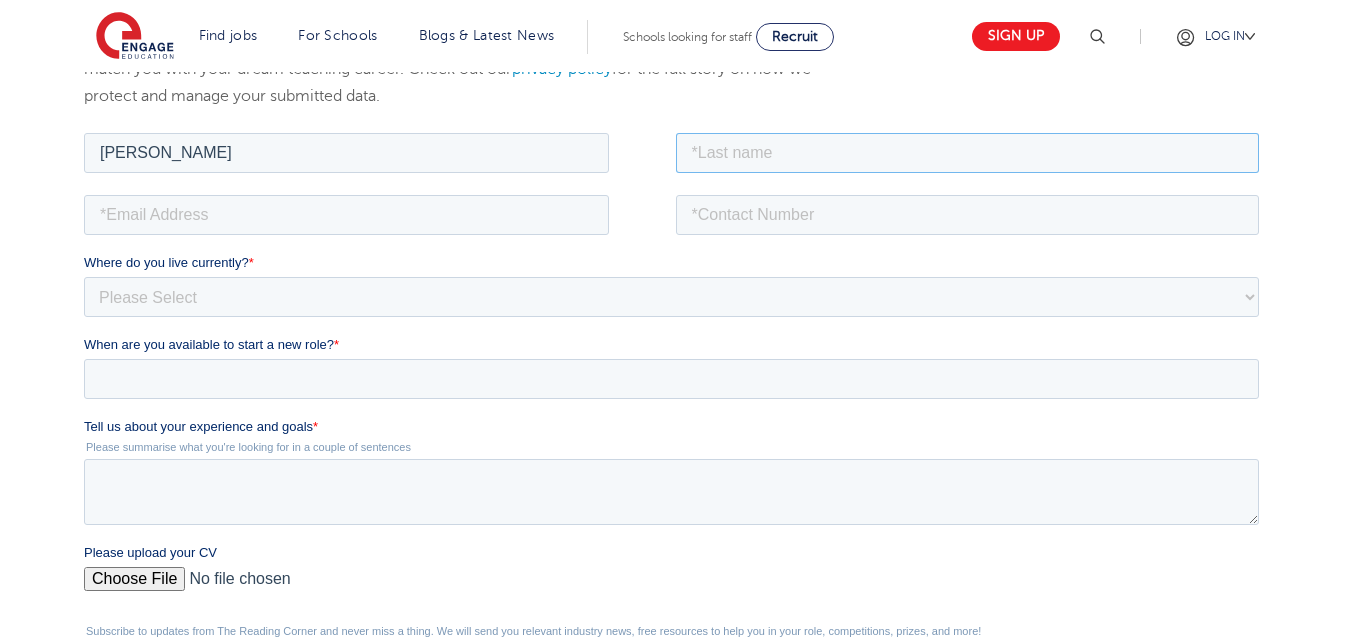click at bounding box center [968, 152] 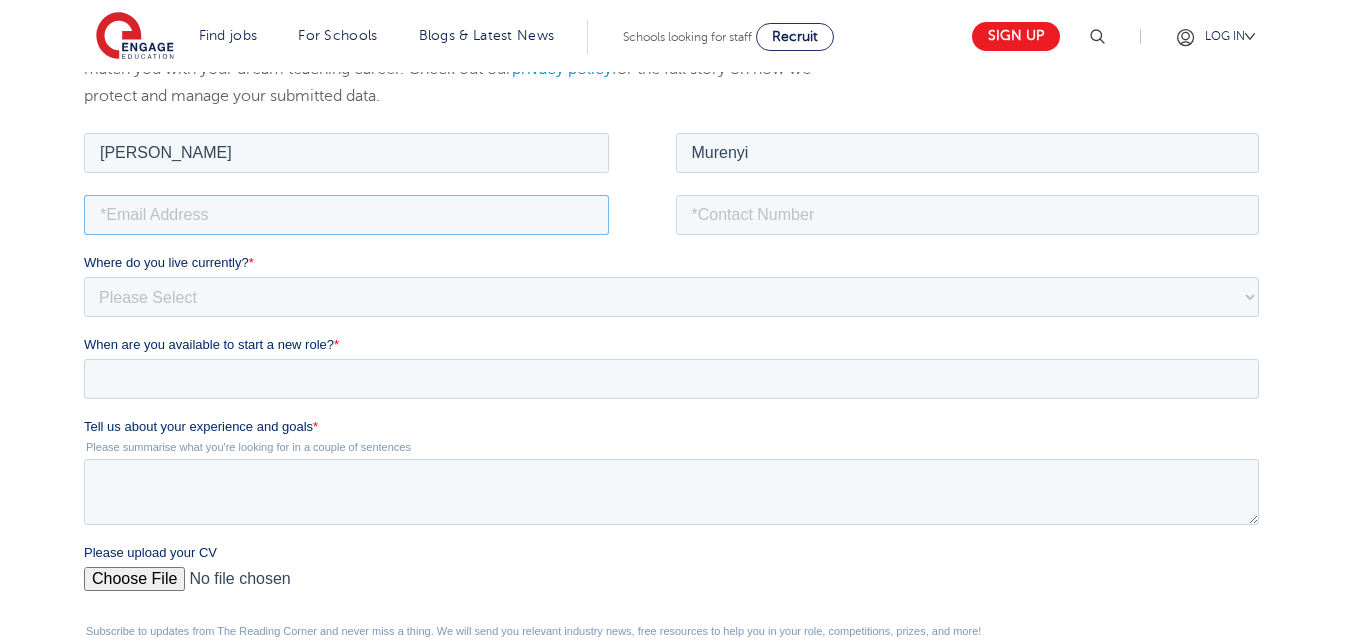 click at bounding box center (346, 214) 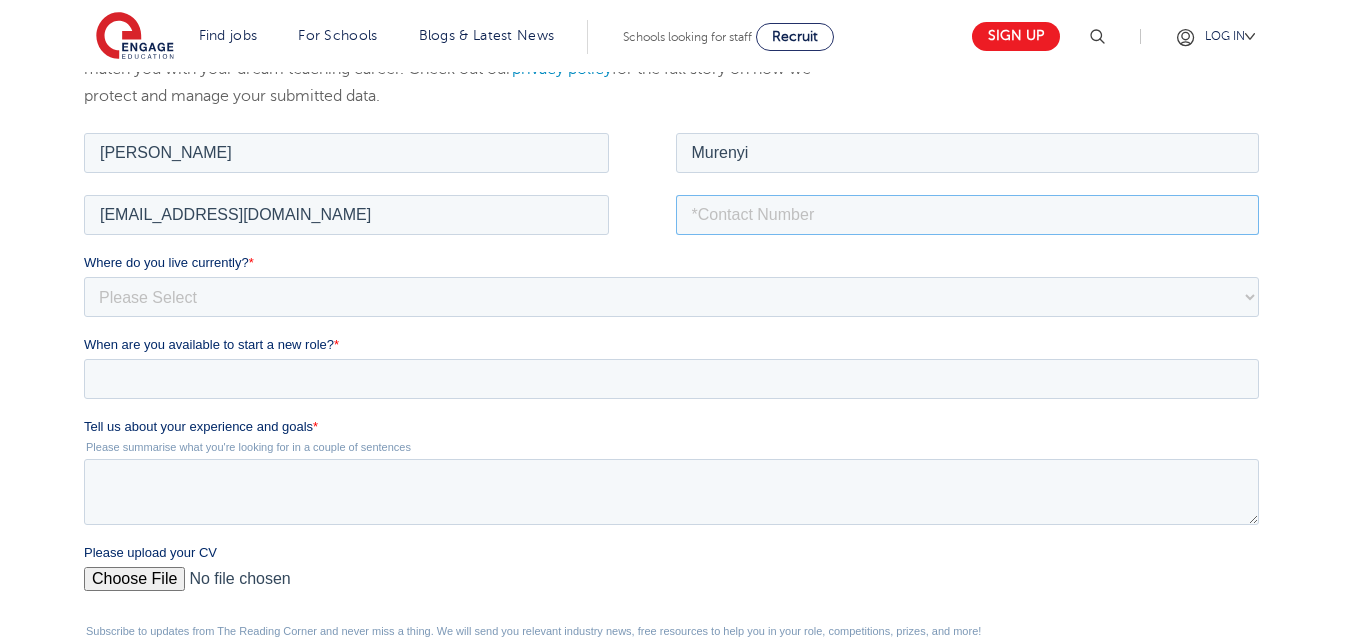 click at bounding box center [968, 214] 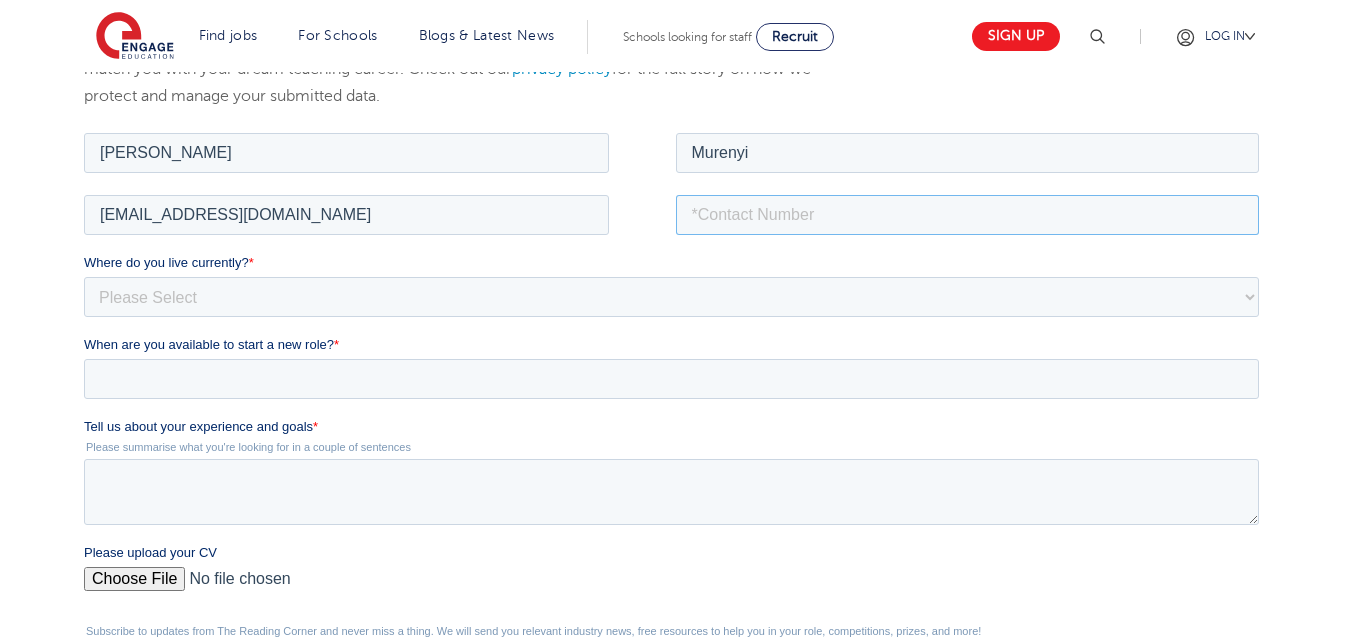 type on "+254719415716" 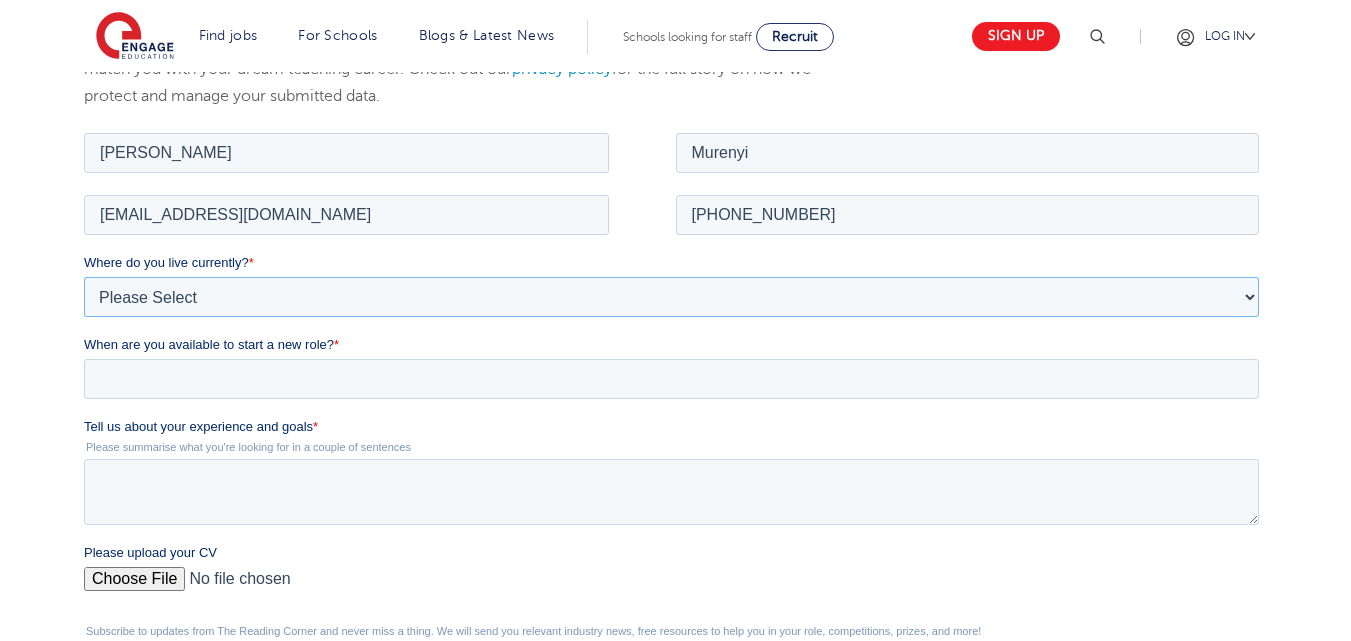 click on "Please Select UK Canada Ireland Australia New Zealand Europe USA South Africa Jamaica Africa Asia Middle East South America Caribbean" at bounding box center (671, 296) 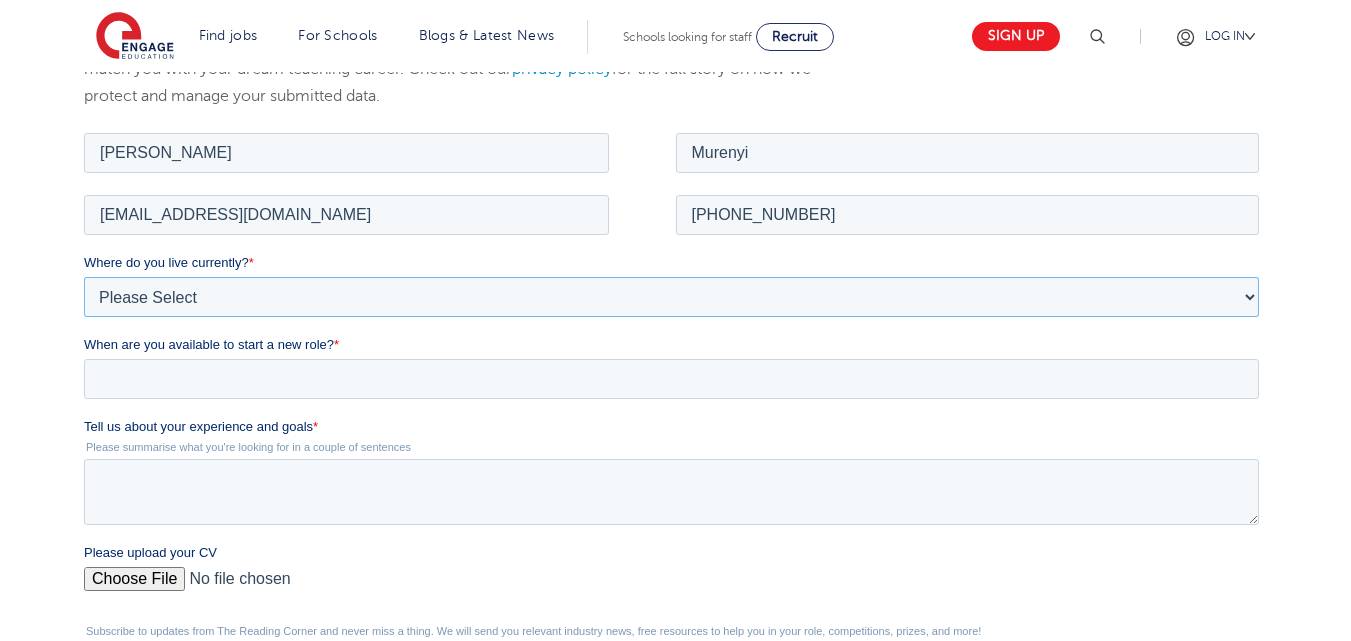 select on "Africa" 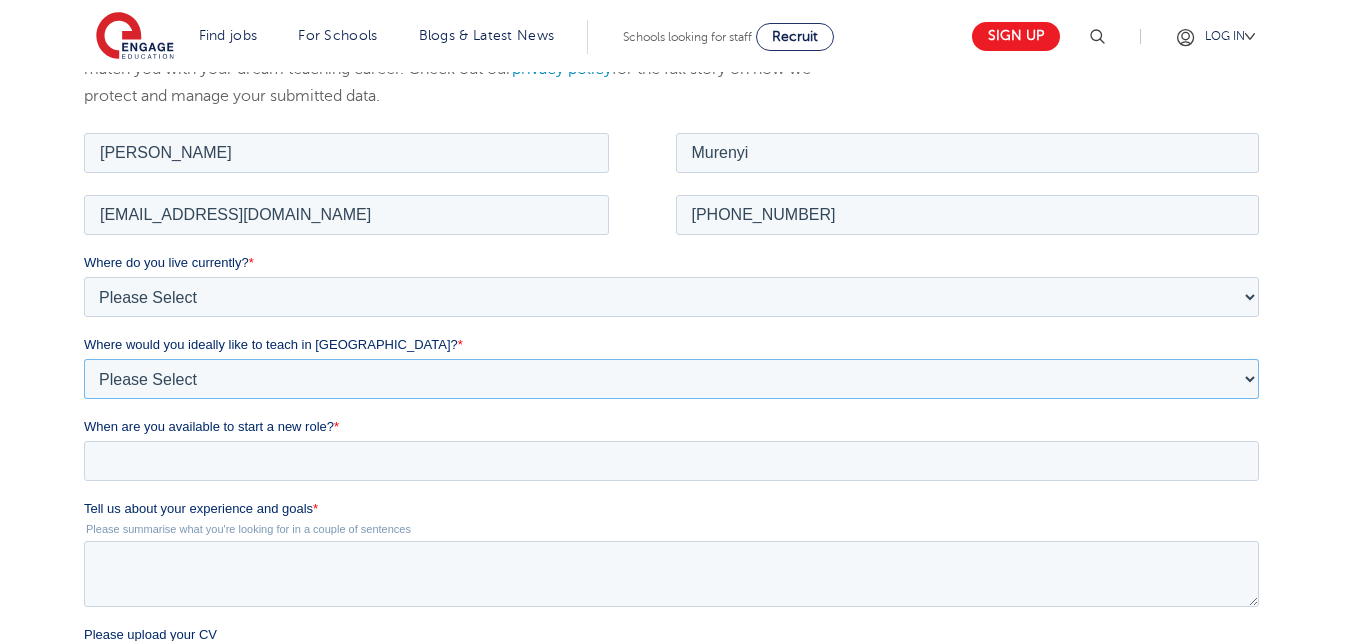 click on "Please Select I'm flexible! London Any city in England Greater London/Home Counties Somewhere more rural" at bounding box center [671, 378] 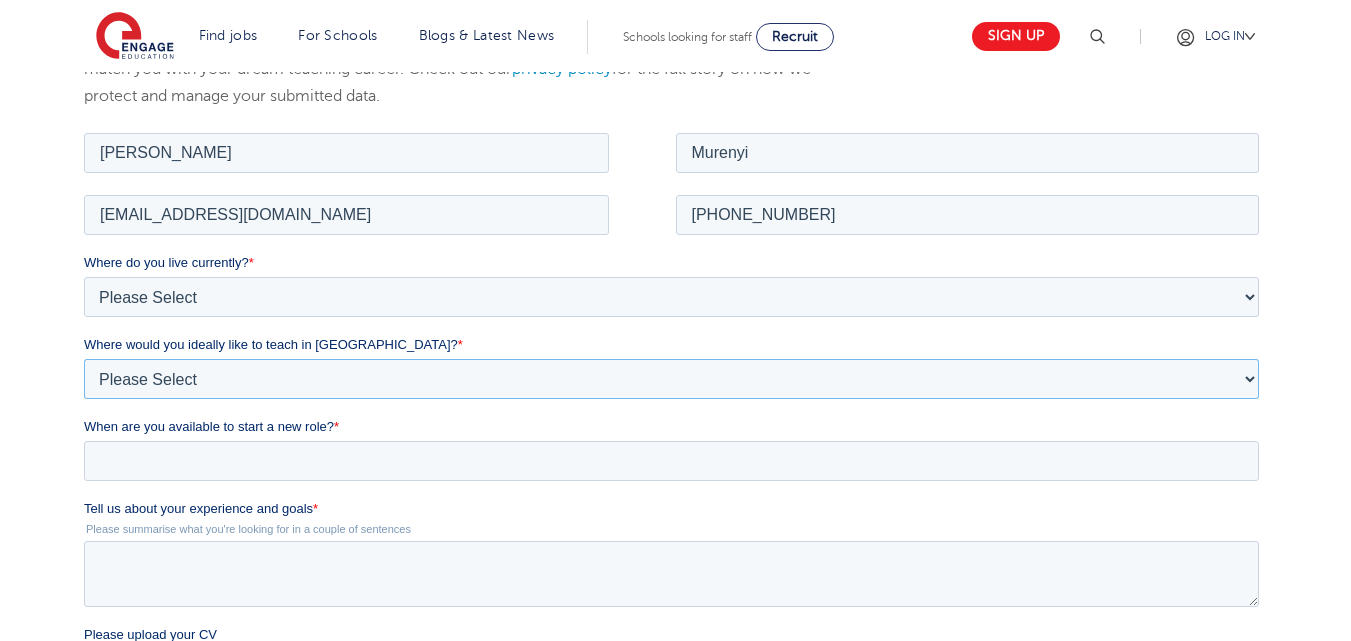 select on "Flexible" 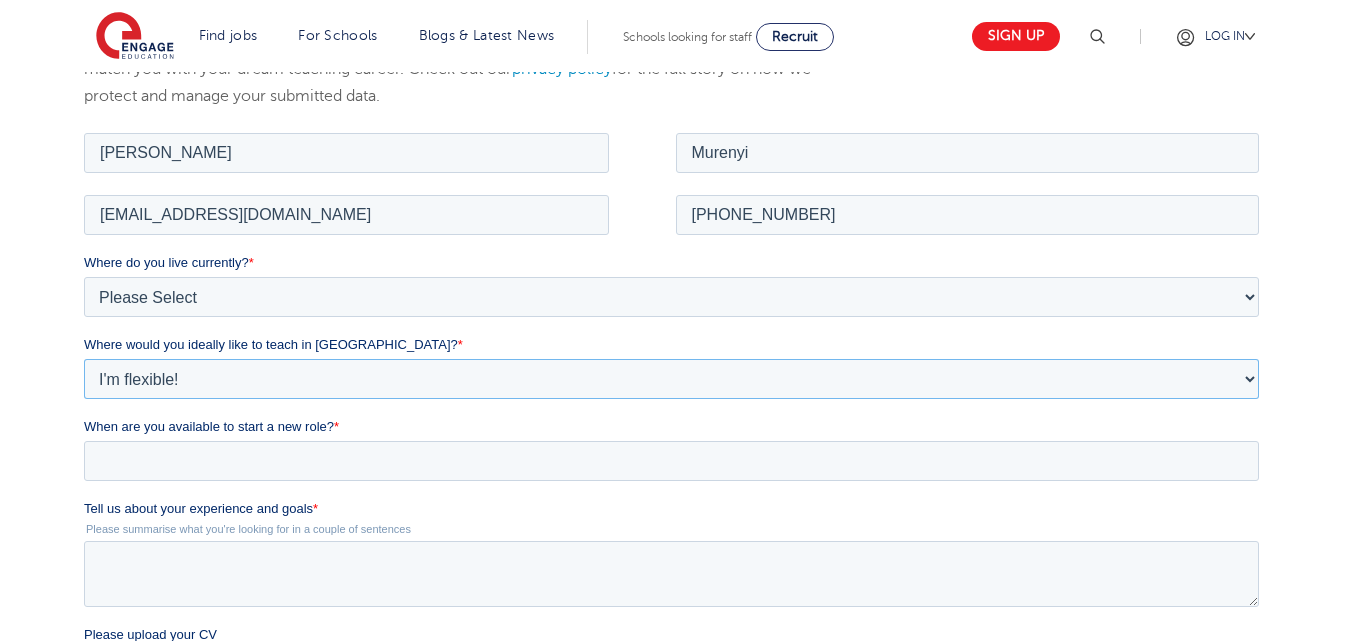 click on "Please Select I'm flexible! London Any city in England Greater London/Home Counties Somewhere more rural" at bounding box center (671, 378) 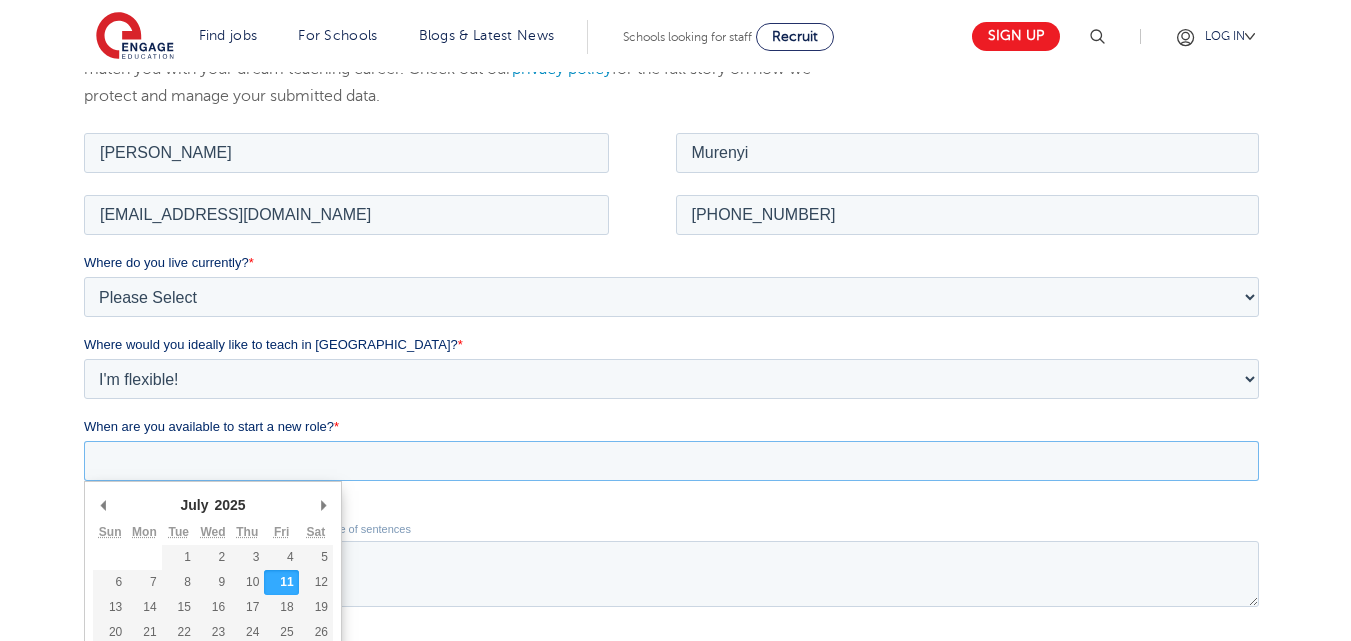 click on "When are you available to start a new role? *" at bounding box center (671, 460) 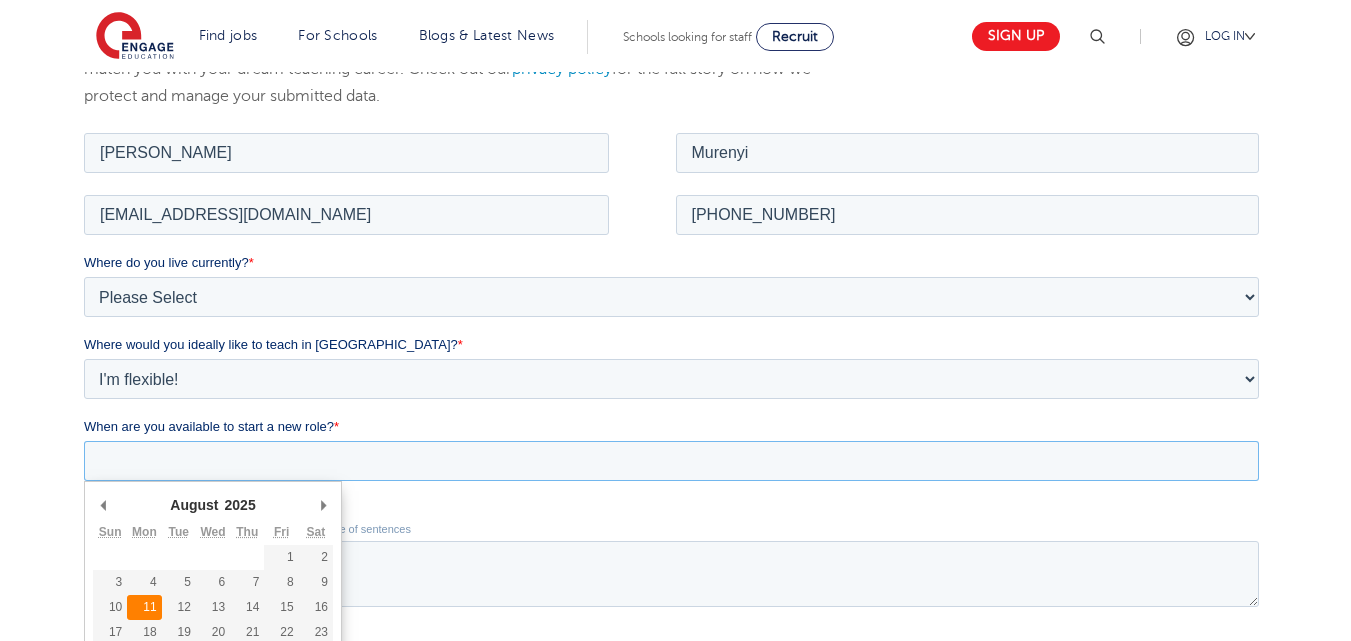 type on "2025-08-11" 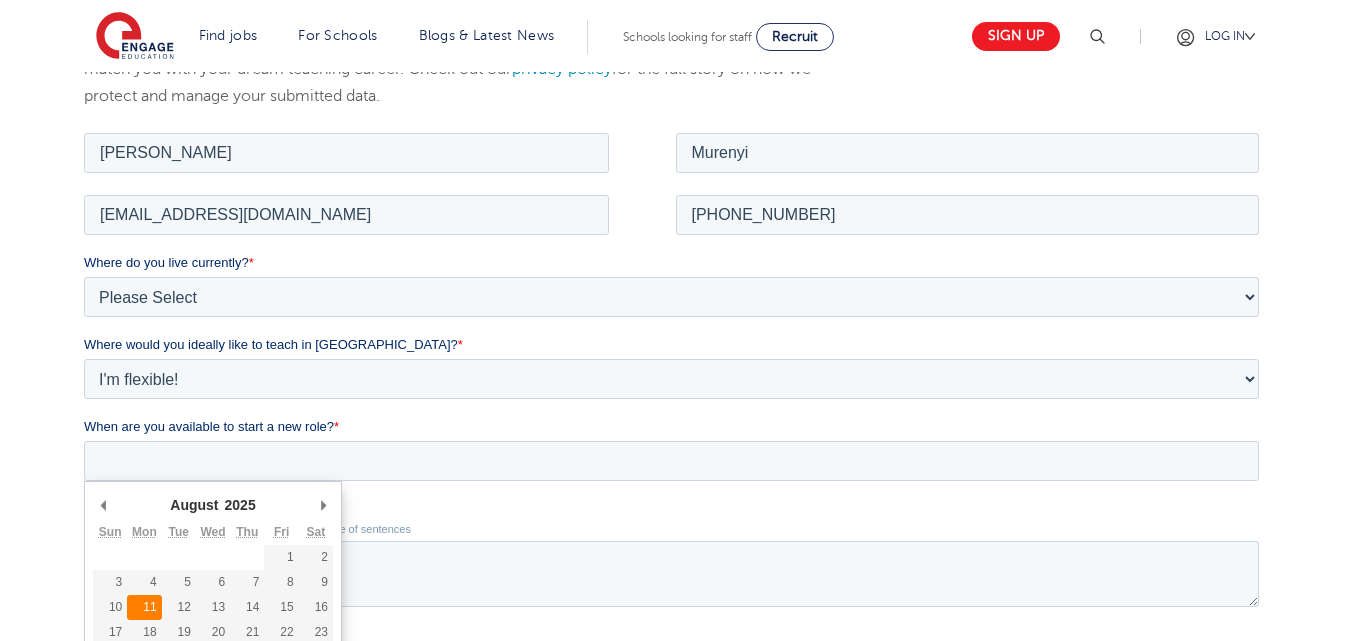 type on "2025/08/11" 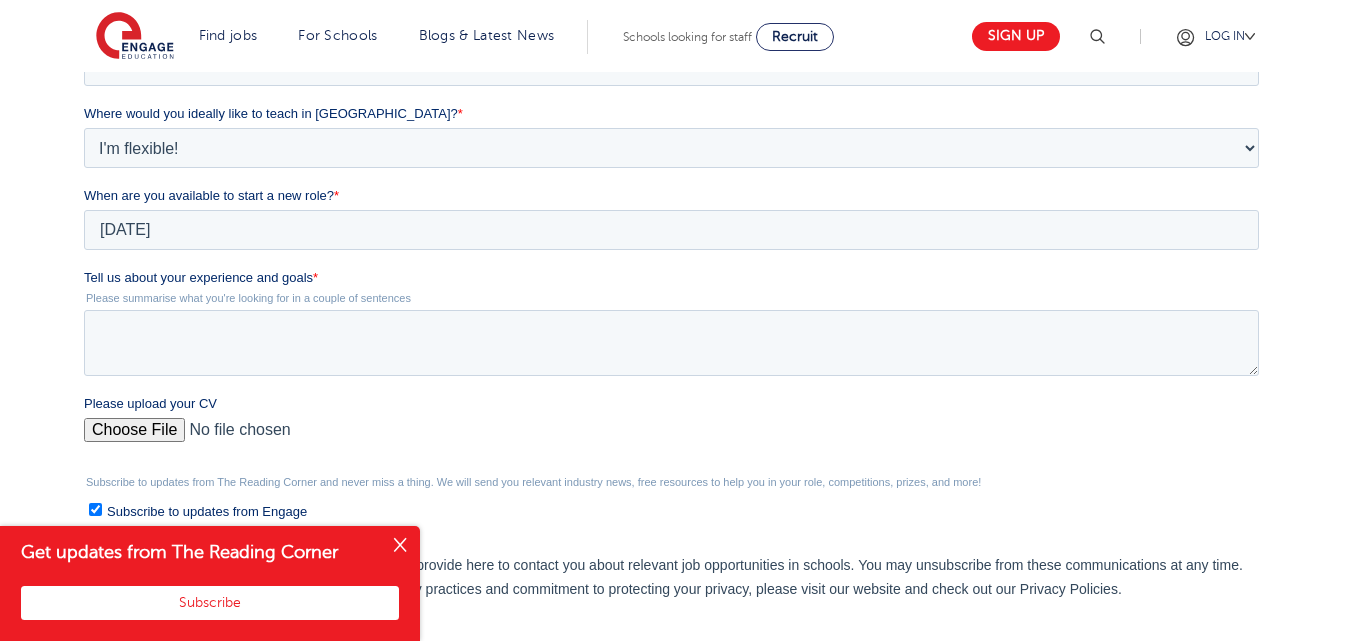 scroll, scrollTop: 600, scrollLeft: 0, axis: vertical 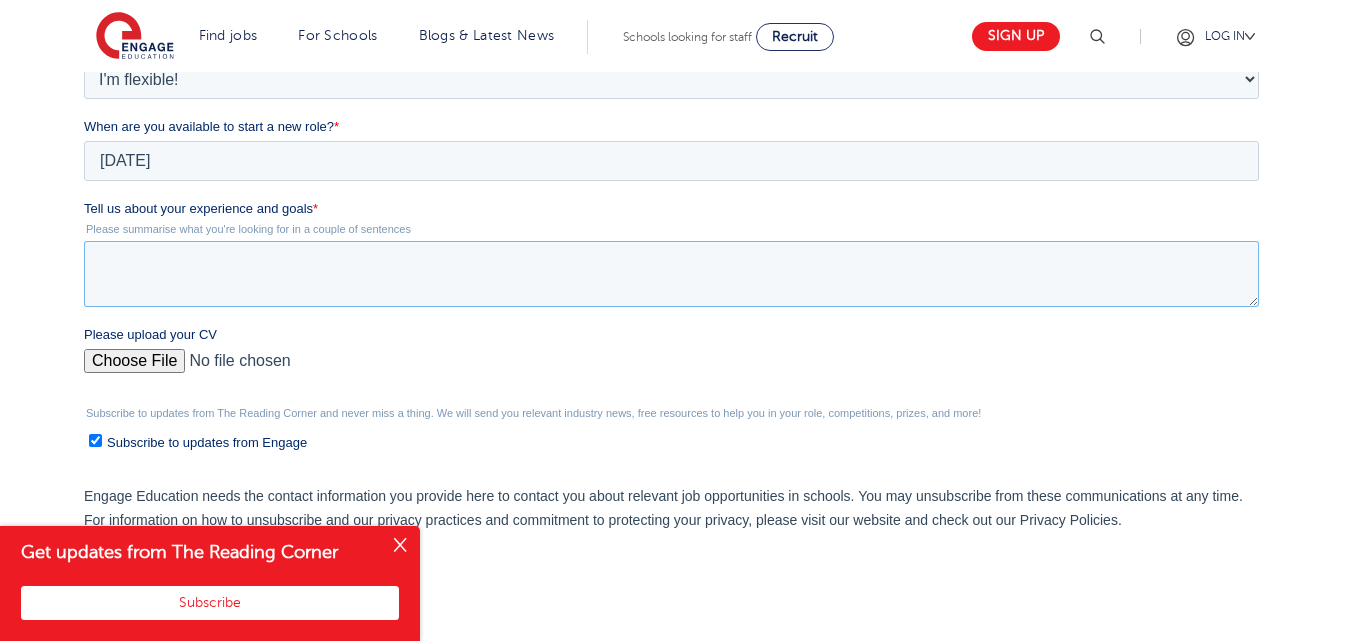 click on "Tell us about your experience and goals *" at bounding box center (671, 274) 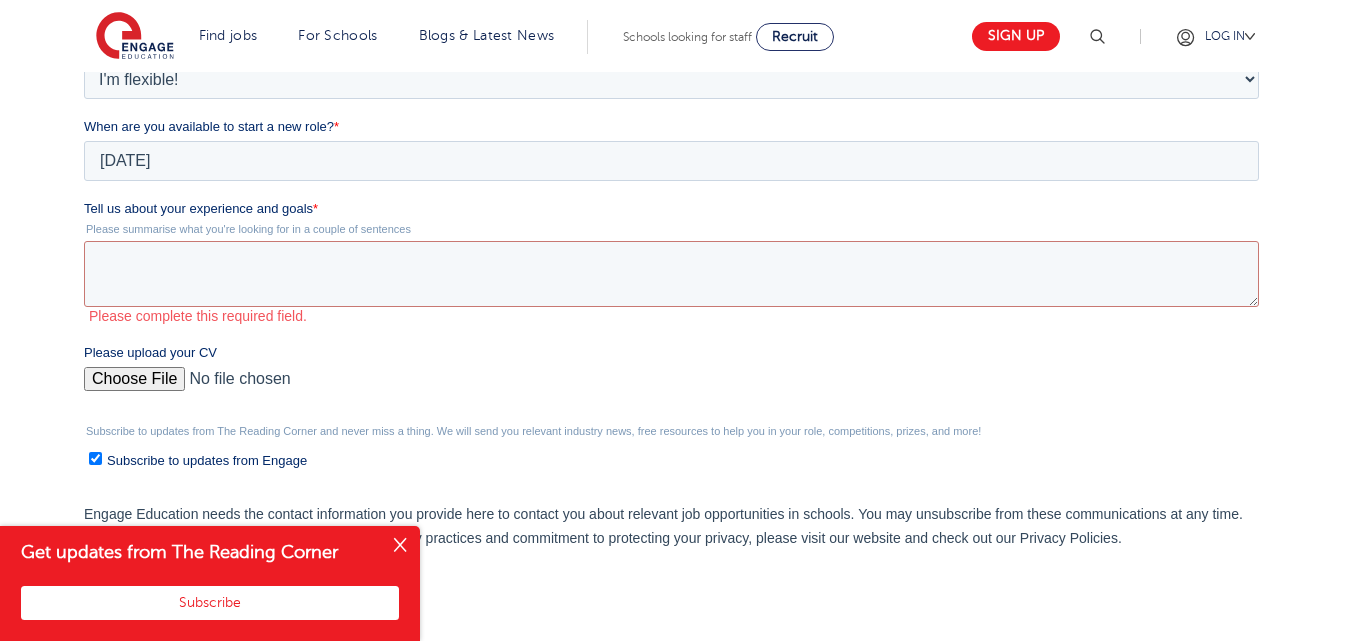 click at bounding box center [400, 546] 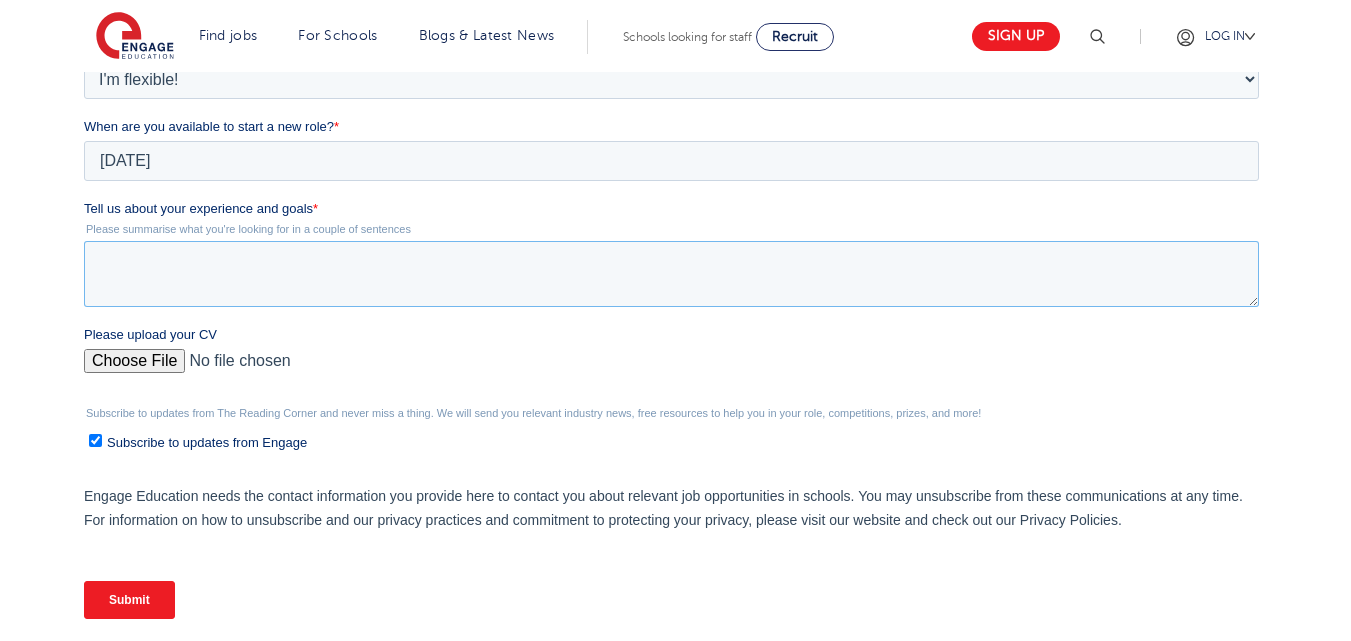 click on "Tell us about your experience and goals *" at bounding box center [671, 274] 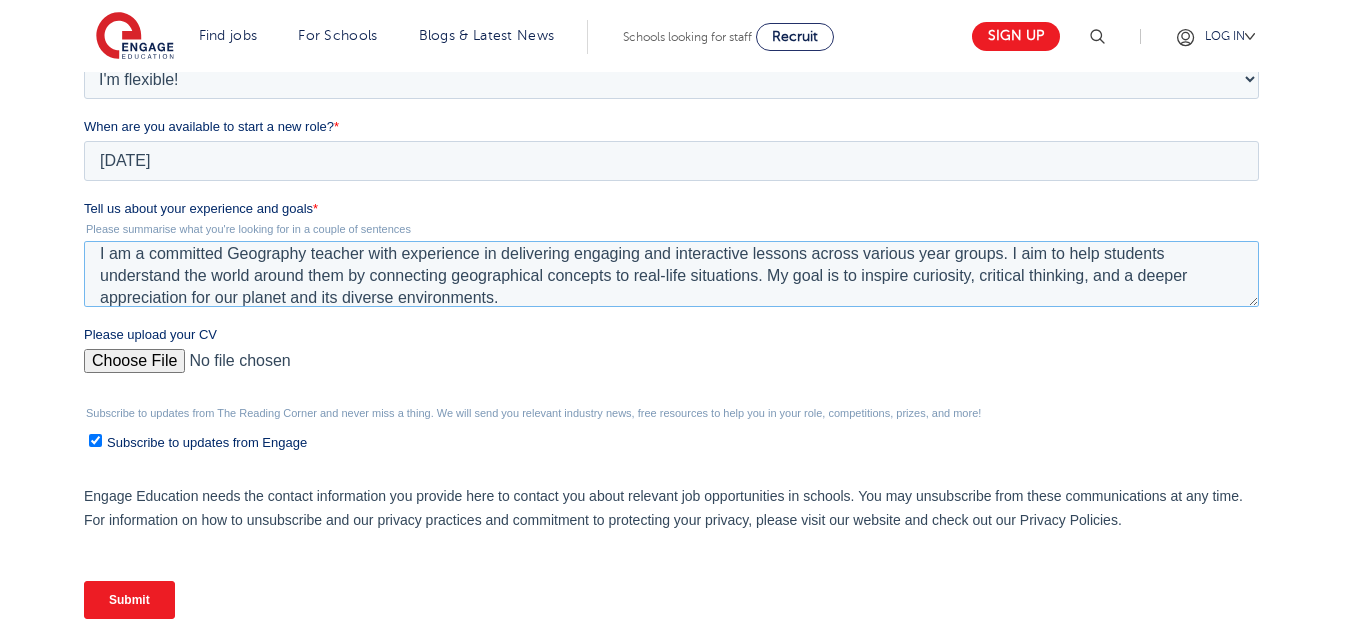 scroll, scrollTop: 0, scrollLeft: 0, axis: both 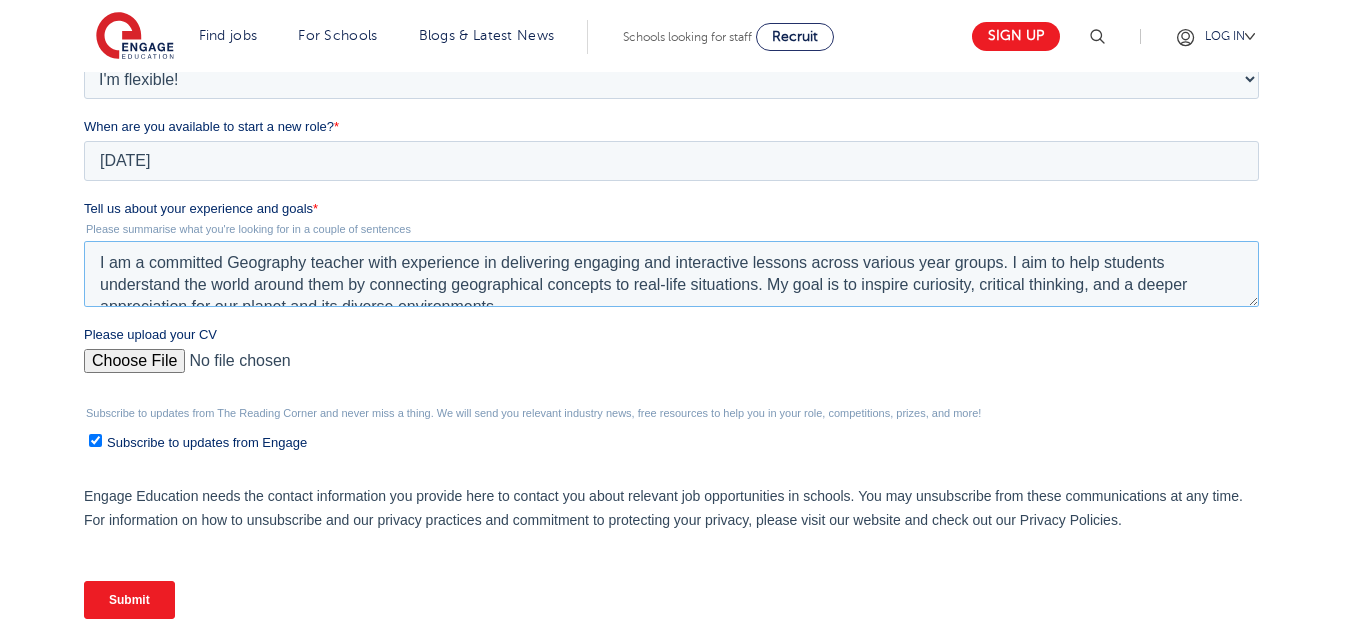 click on "I am a committed Geography teacher with experience in delivering engaging and interactive lessons across various year groups. I aim to help students understand the world around them by connecting geographical concepts to real-life situations. My goal is to inspire curiosity, critical thinking, and a deeper appreciation for our planet and its diverse environments." at bounding box center (671, 274) 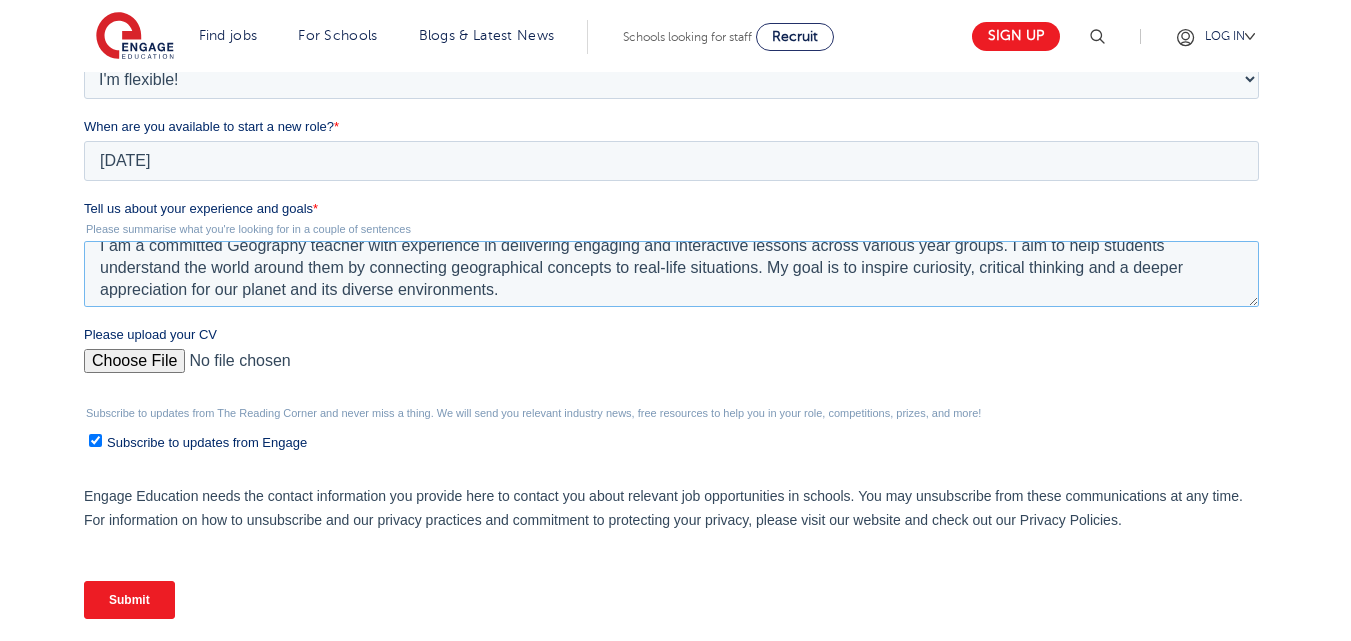 scroll, scrollTop: 22, scrollLeft: 0, axis: vertical 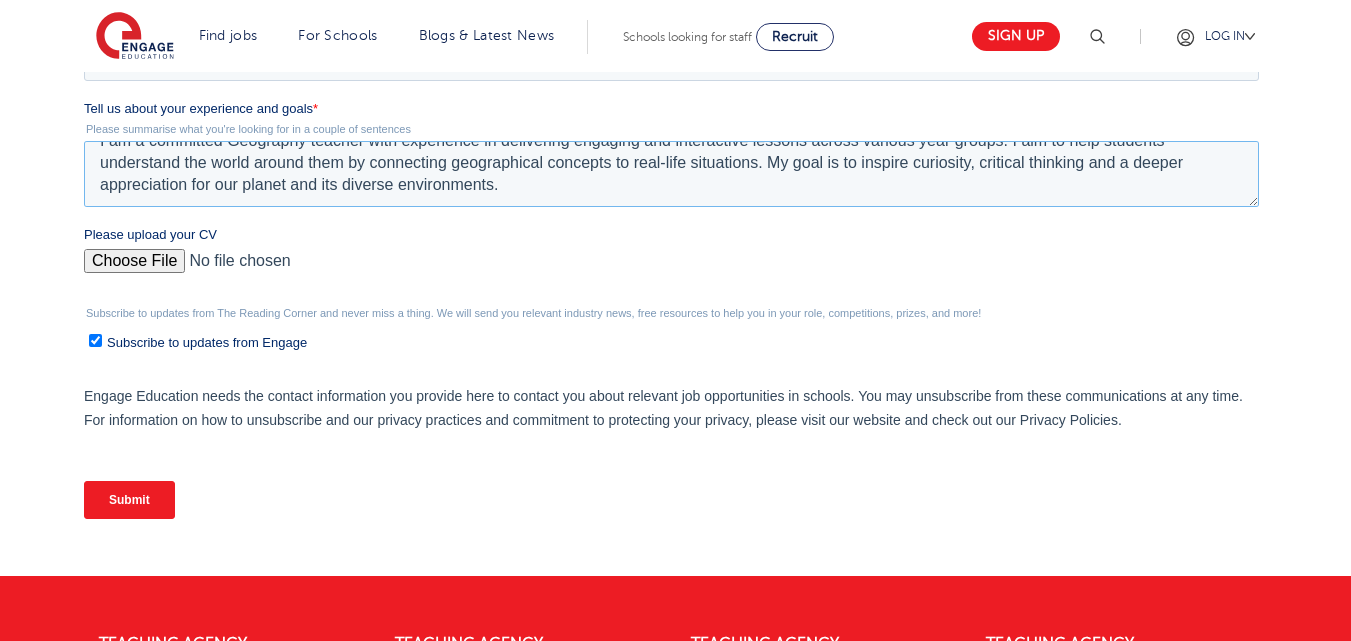 type on "I am a committed Geography teacher with experience in delivering engaging and interactive lessons across various year groups. I aim to help students understand the world around them by connecting geographical concepts to real-life situations. My goal is to inspire curiosity, critical thinking and a deeper appreciation for our planet and its diverse environments." 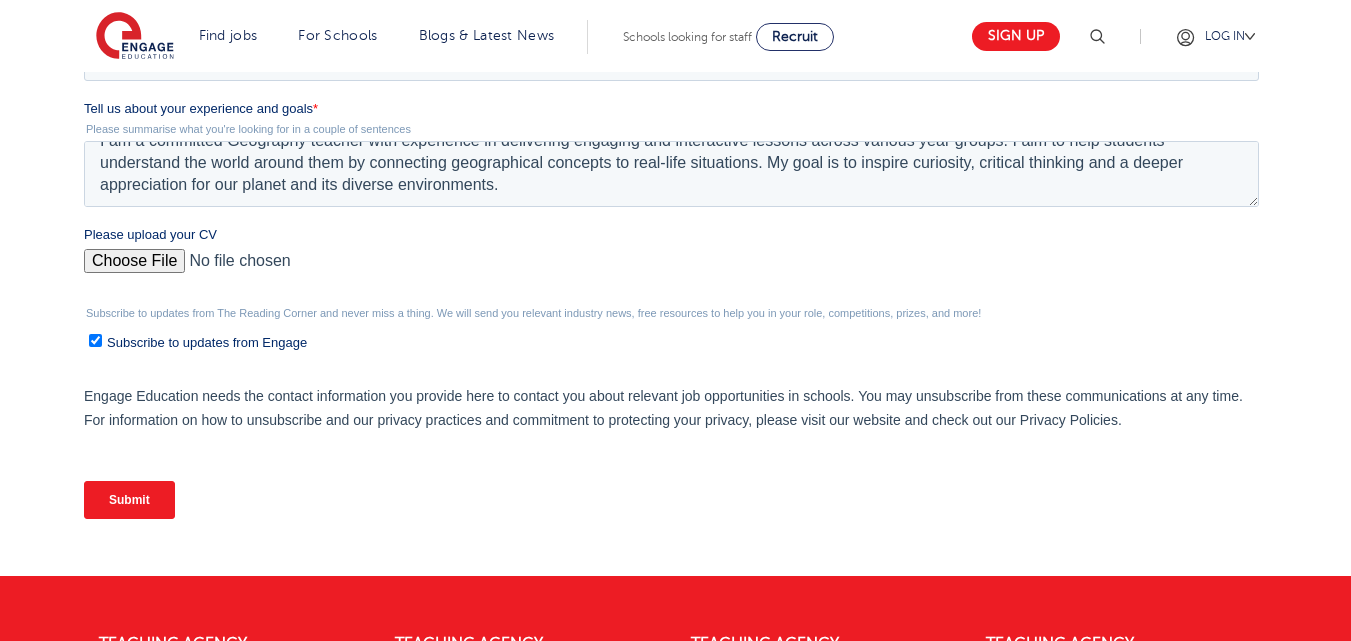 click on "Please upload your CV" at bounding box center (671, 269) 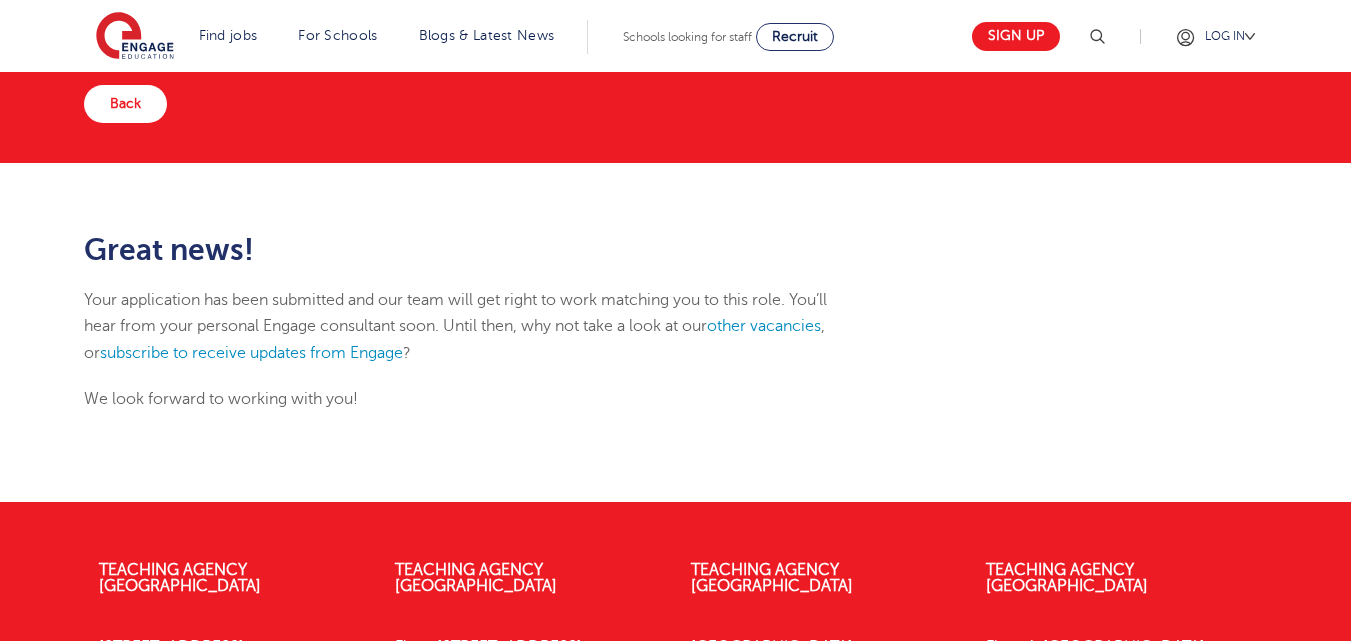 scroll, scrollTop: 100, scrollLeft: 0, axis: vertical 